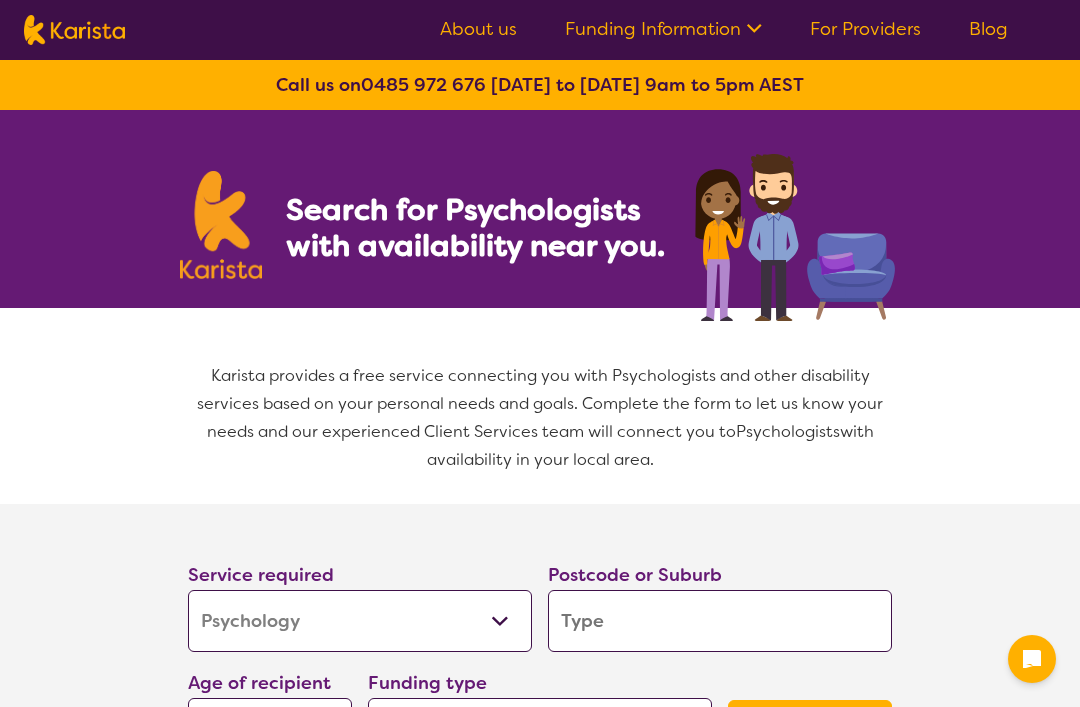 select on "Psychology" 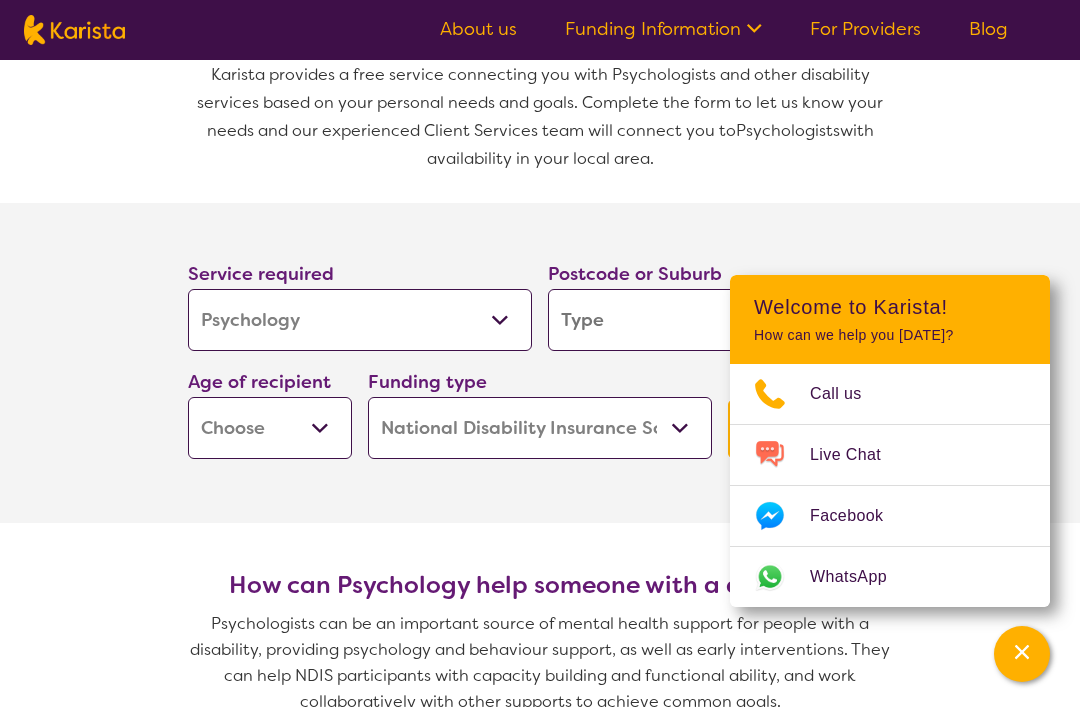 scroll, scrollTop: 300, scrollLeft: 0, axis: vertical 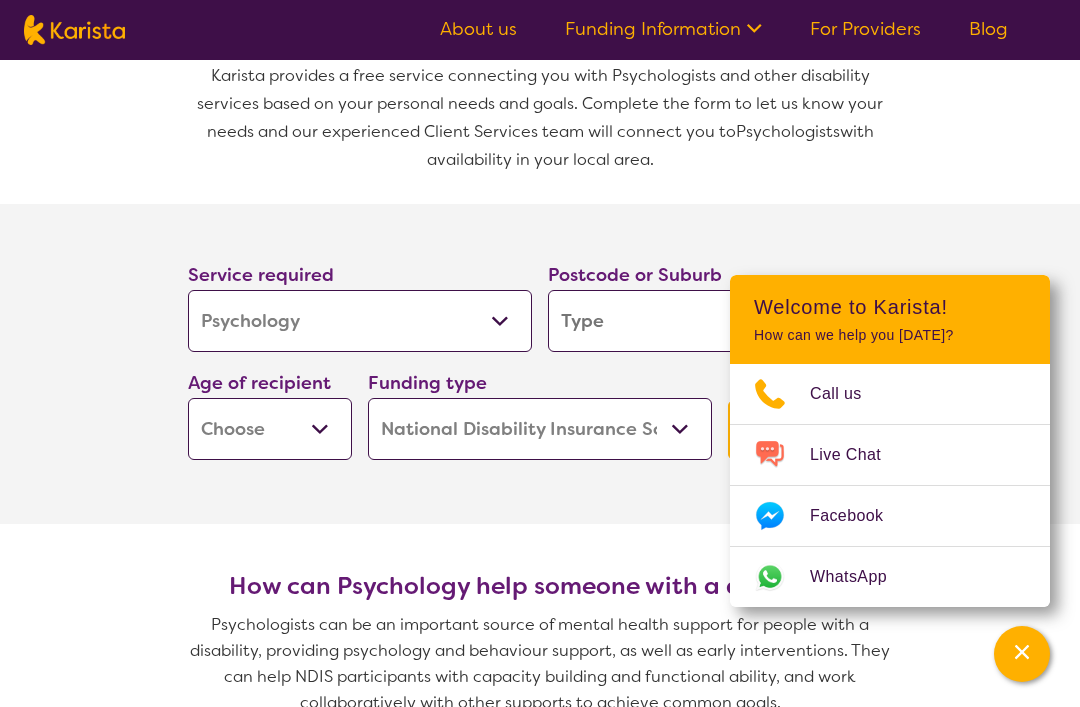 click on "Allied Health Assistant Assessment (ADHD or Autism) Behaviour support Counselling Dietitian Domestic and home help Employment Support Exercise physiology Home Care Package Provider Key Worker NDIS Plan management NDIS Support Coordination Nursing services Occupational therapy Personal care Physiotherapy Podiatry Psychology Psychosocial Recovery Coach Respite Speech therapy Support worker Supported accommodation" at bounding box center (360, 321) 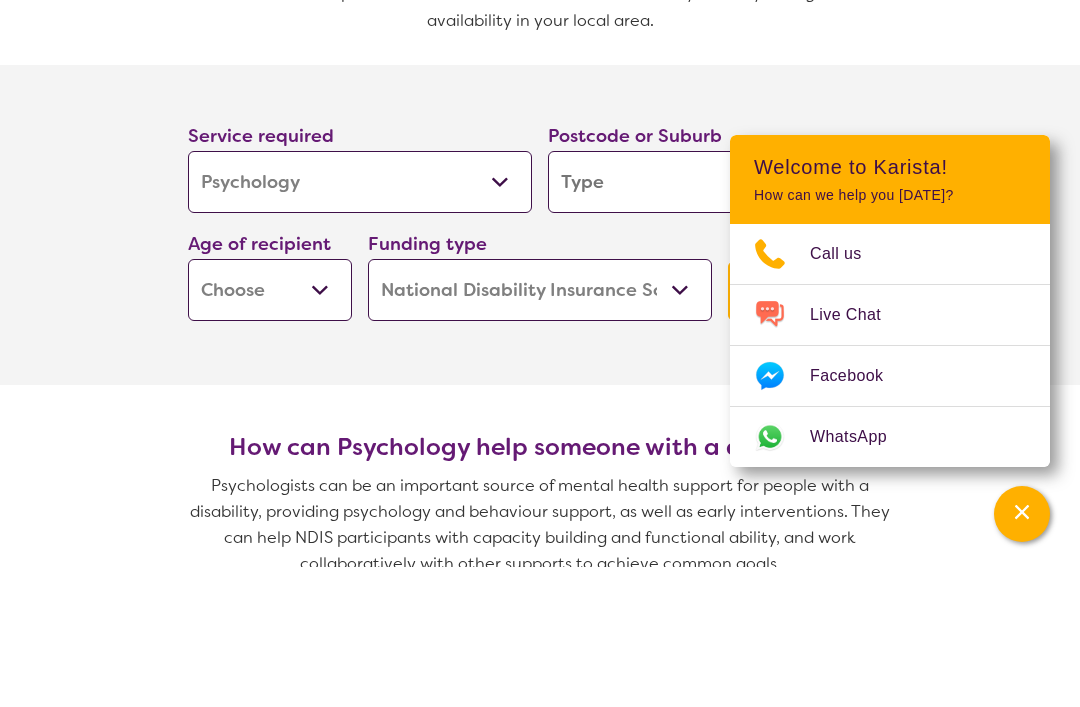 type on "0" 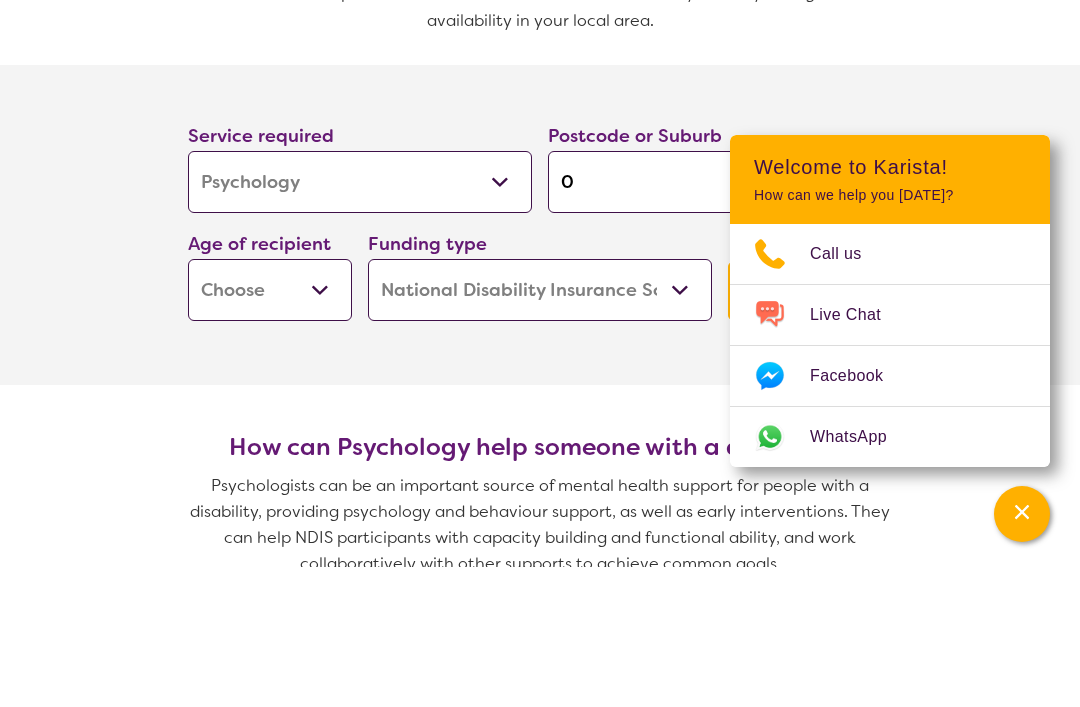 type on "0" 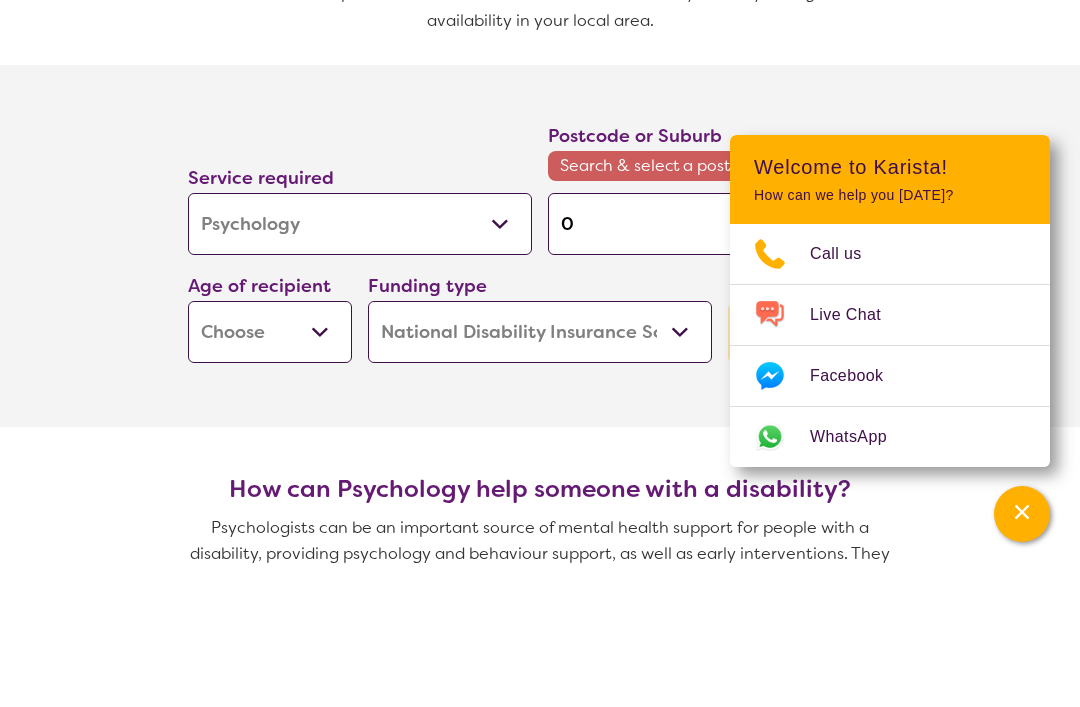 type 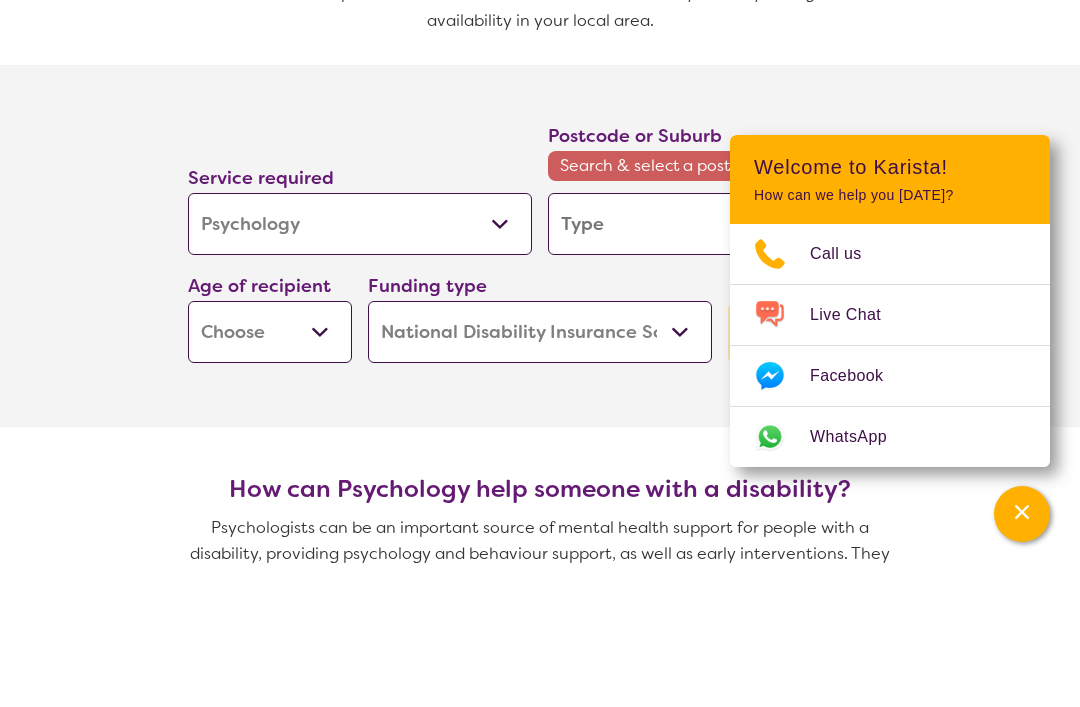 type 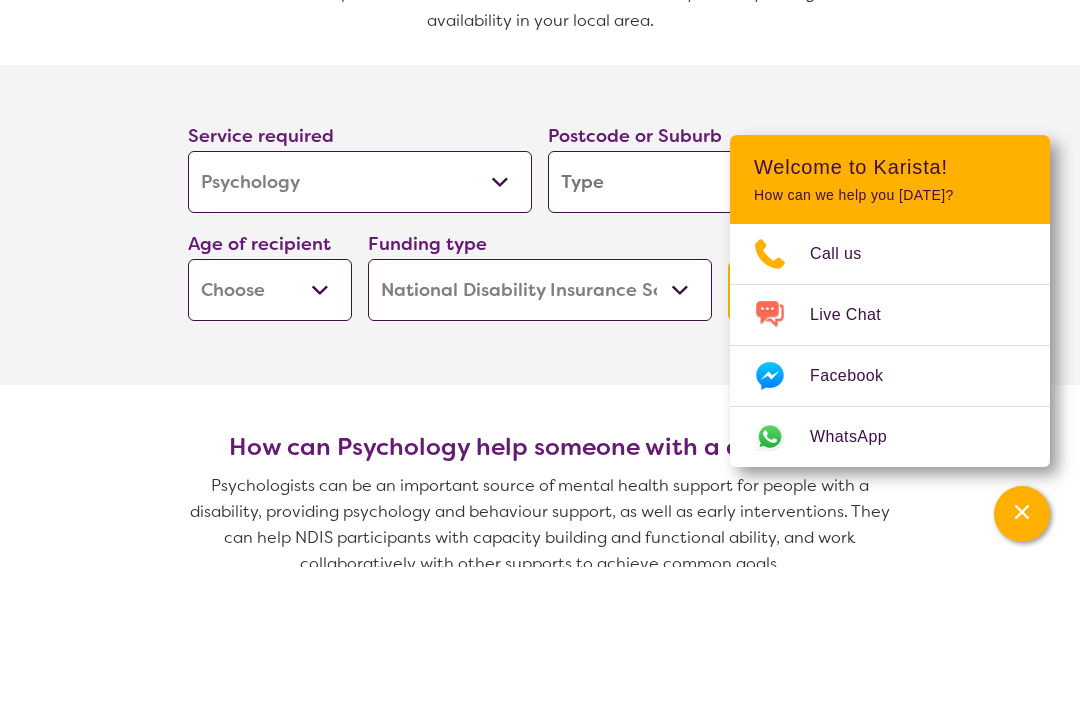 type on "3" 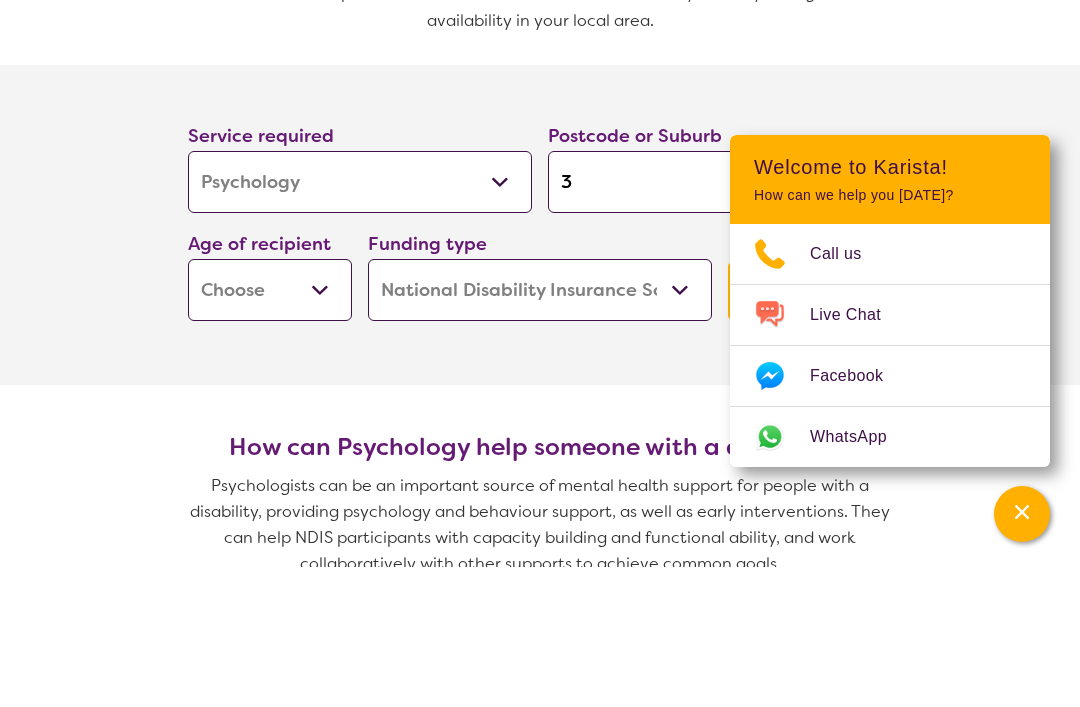 type on "3" 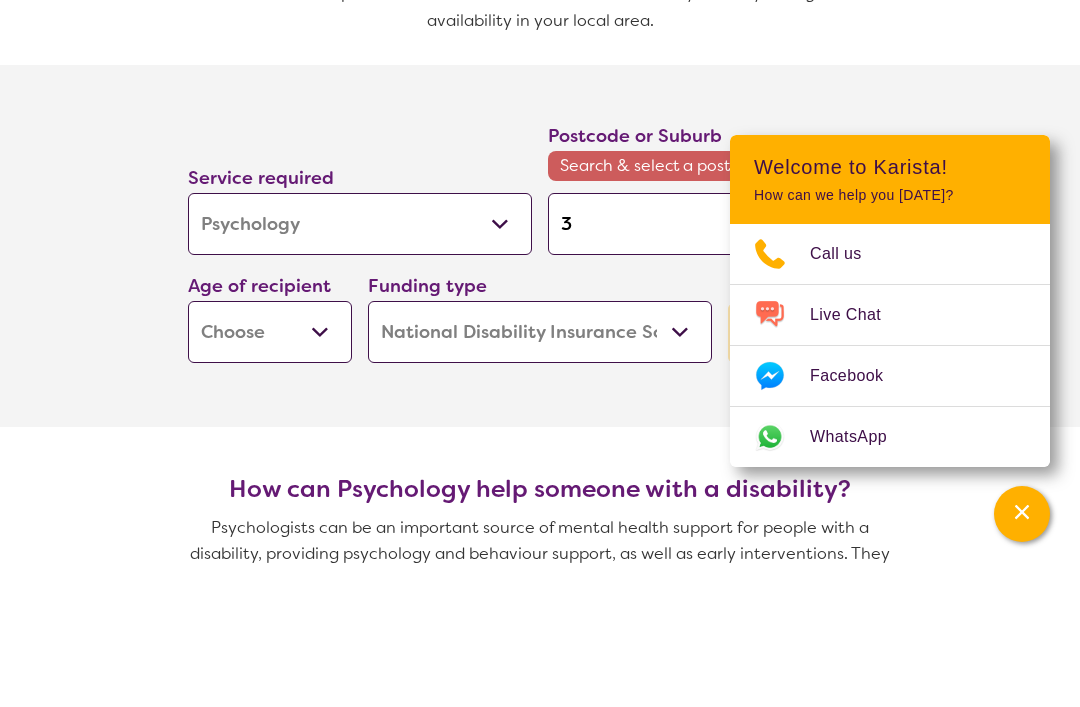type on "30" 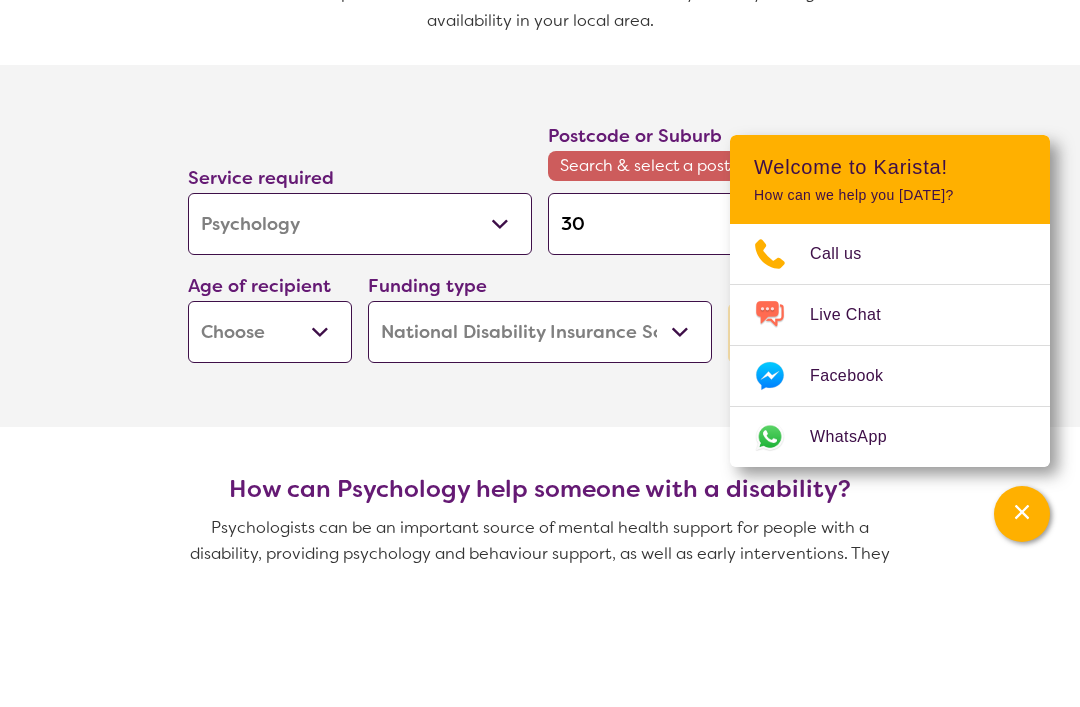 type on "30" 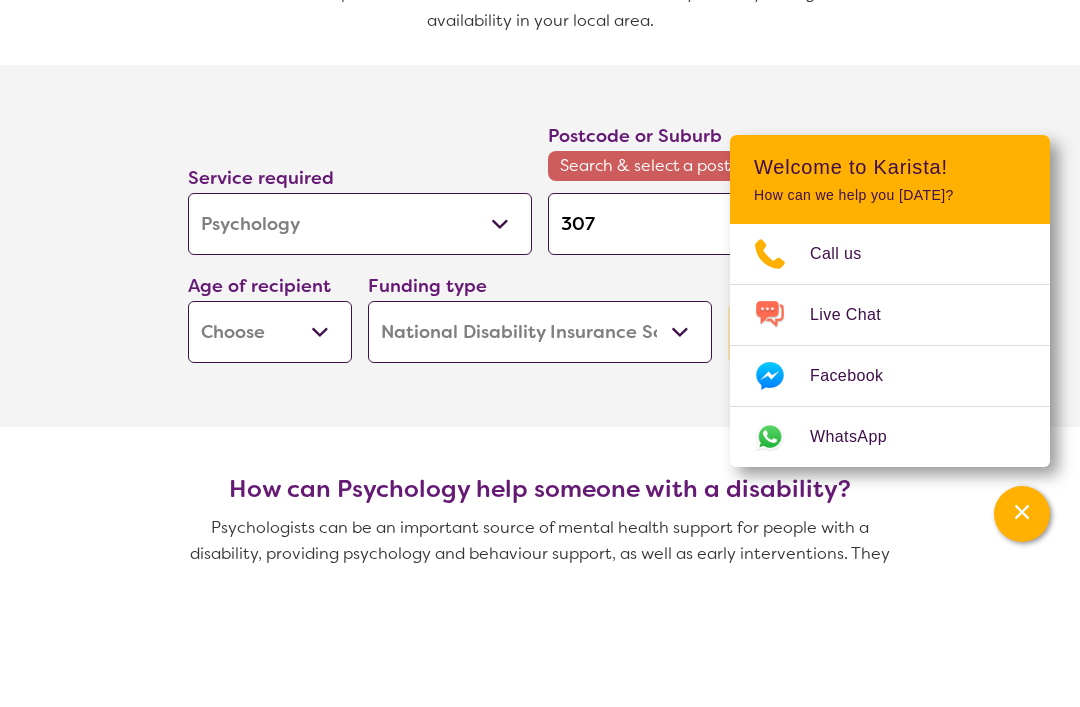 type on "307" 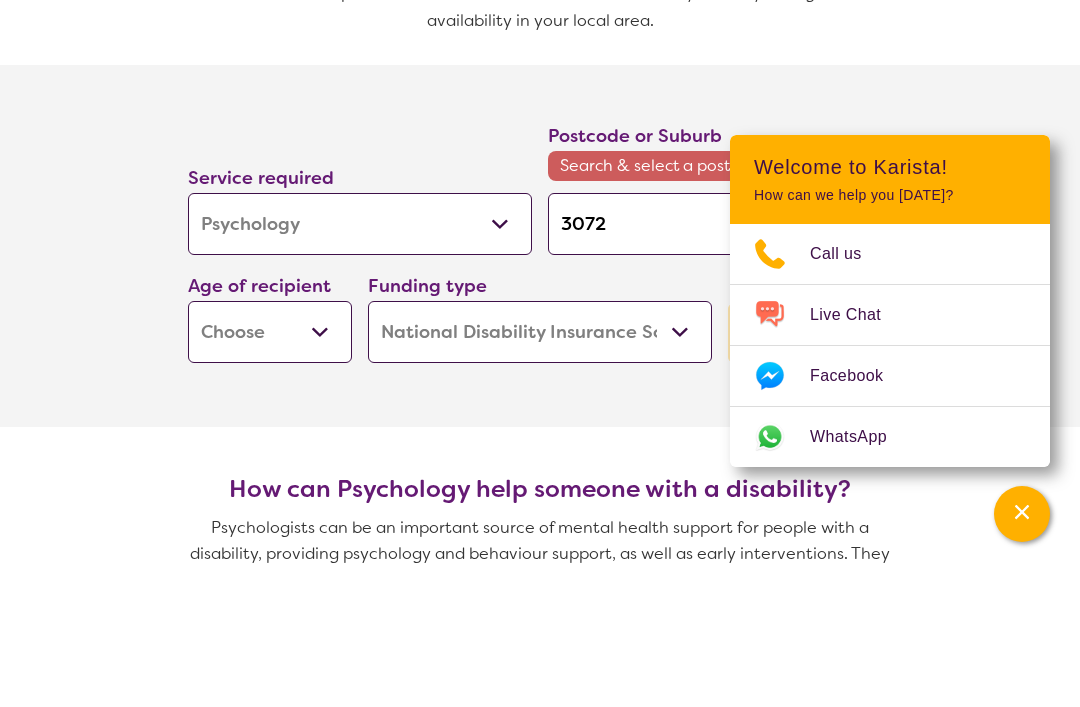 type on "3072" 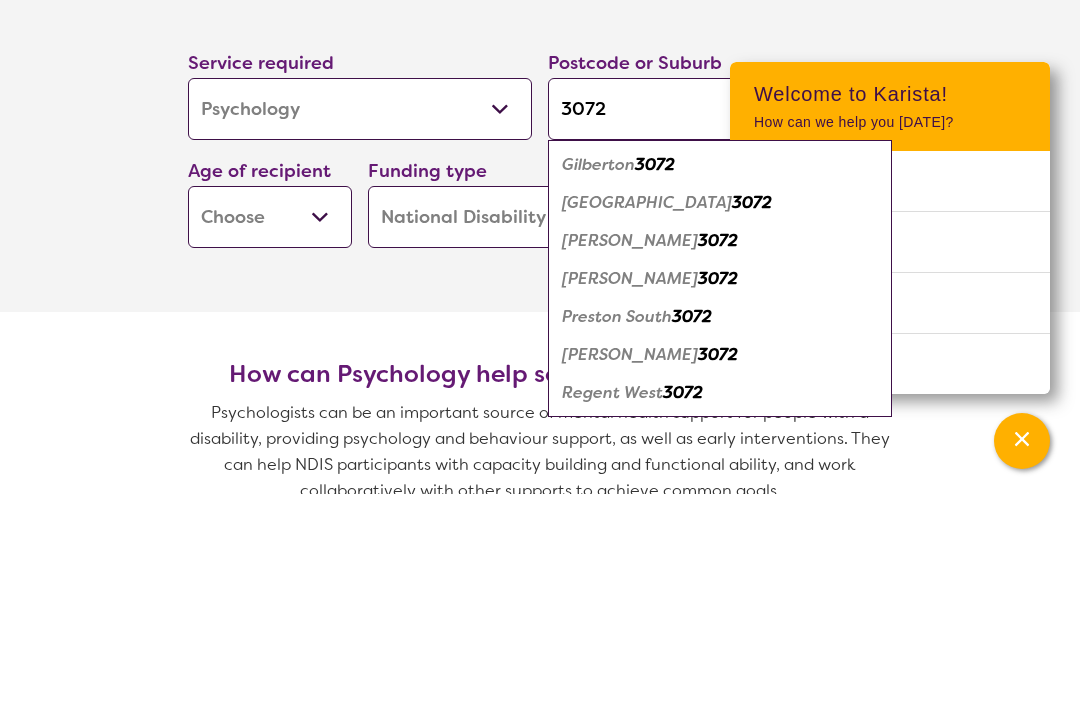 type on "3072" 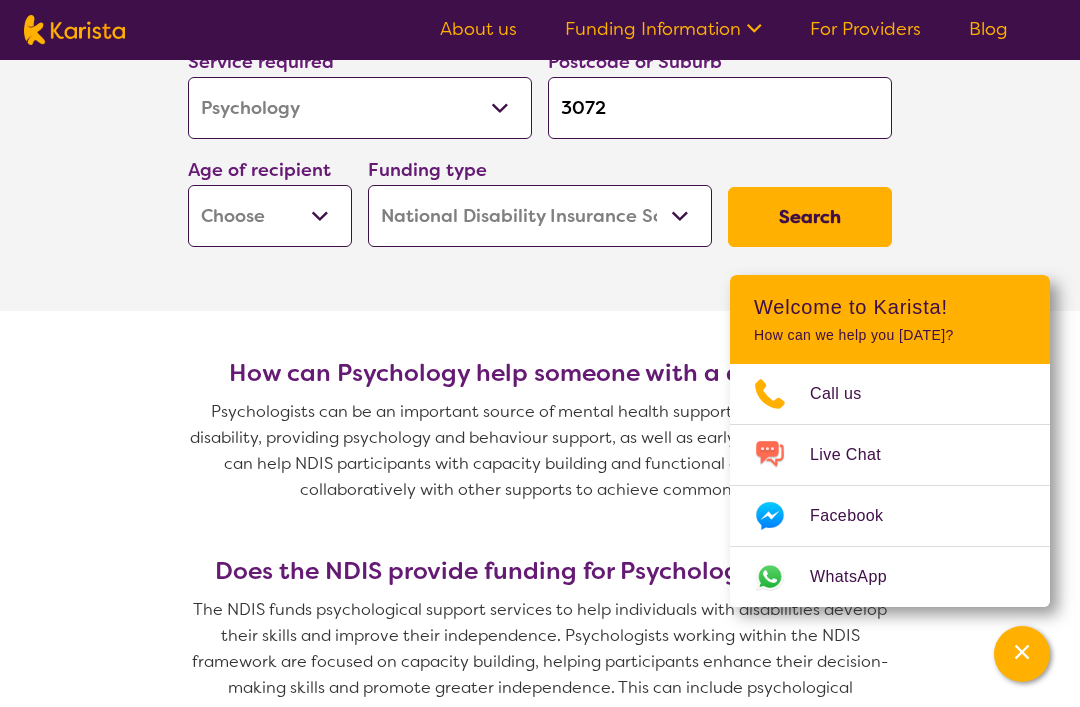 click on "Early Childhood - 0 to 9 Child - 10 to 11 Adolescent - 12 to 17 Adult - 18 to 64 Aged - 65+" at bounding box center [270, 216] 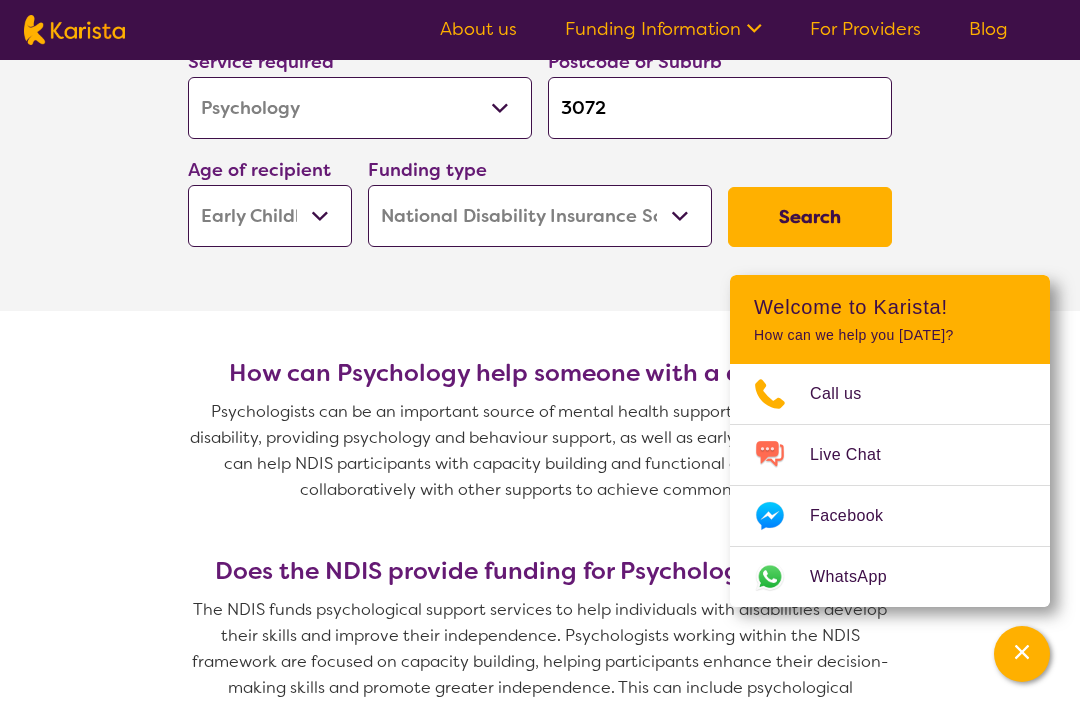 select on "EC" 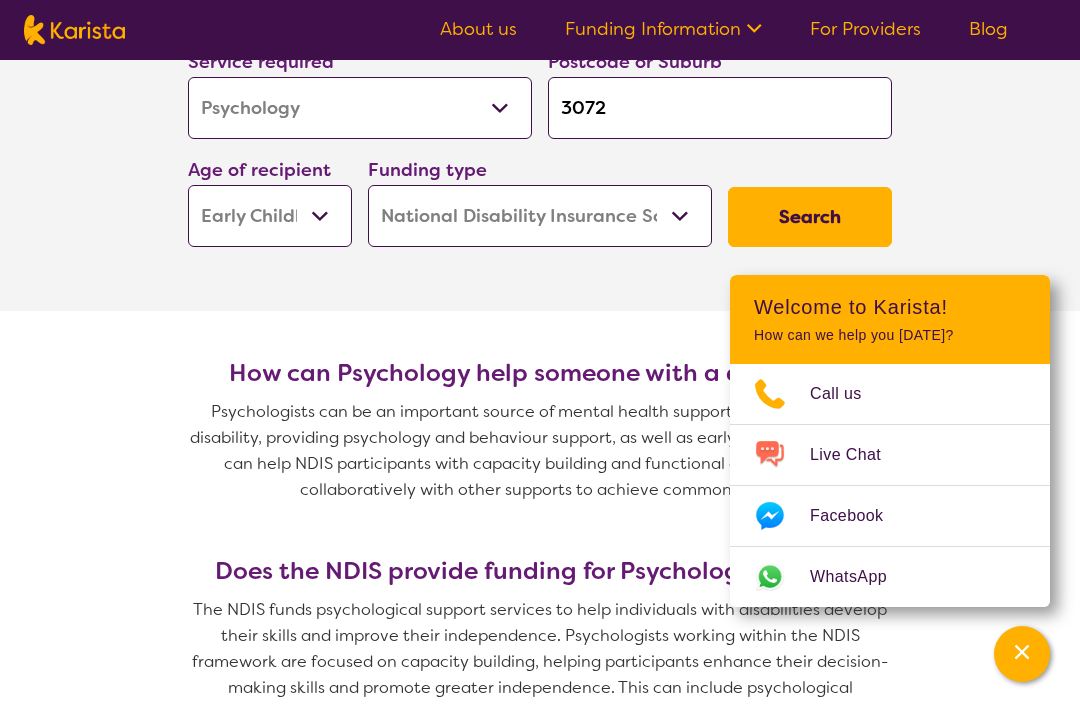 click on "Home Care Package (HCP) National Disability Insurance Scheme (NDIS) I don't know" at bounding box center (540, 216) 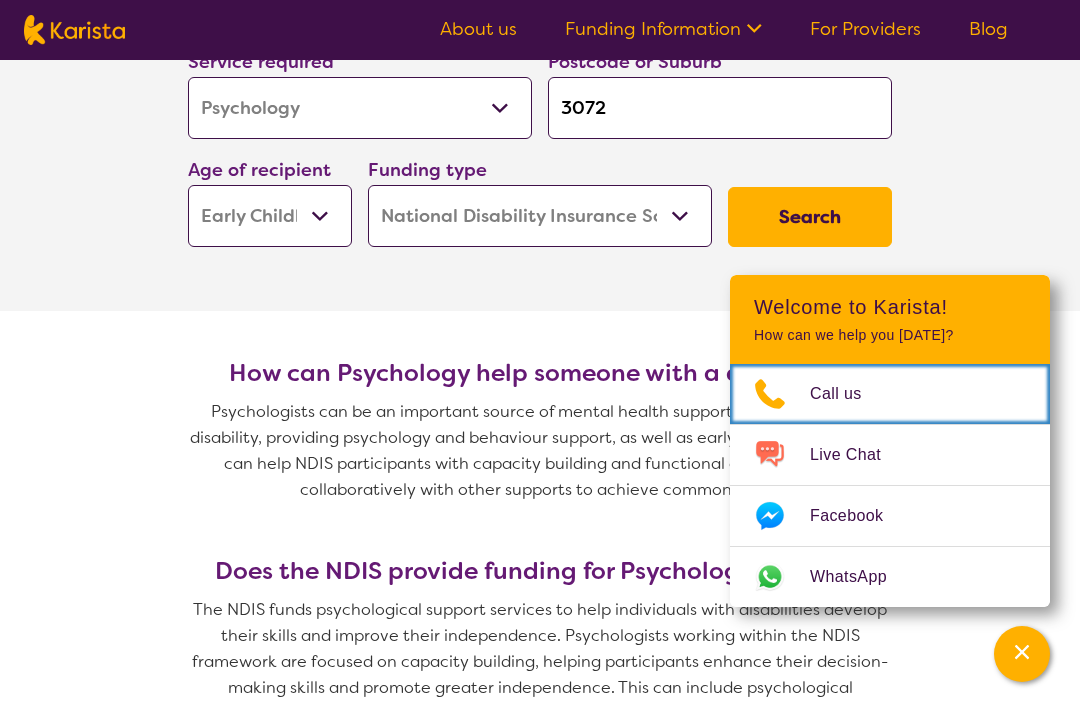 click on "Call us" at bounding box center [848, 394] 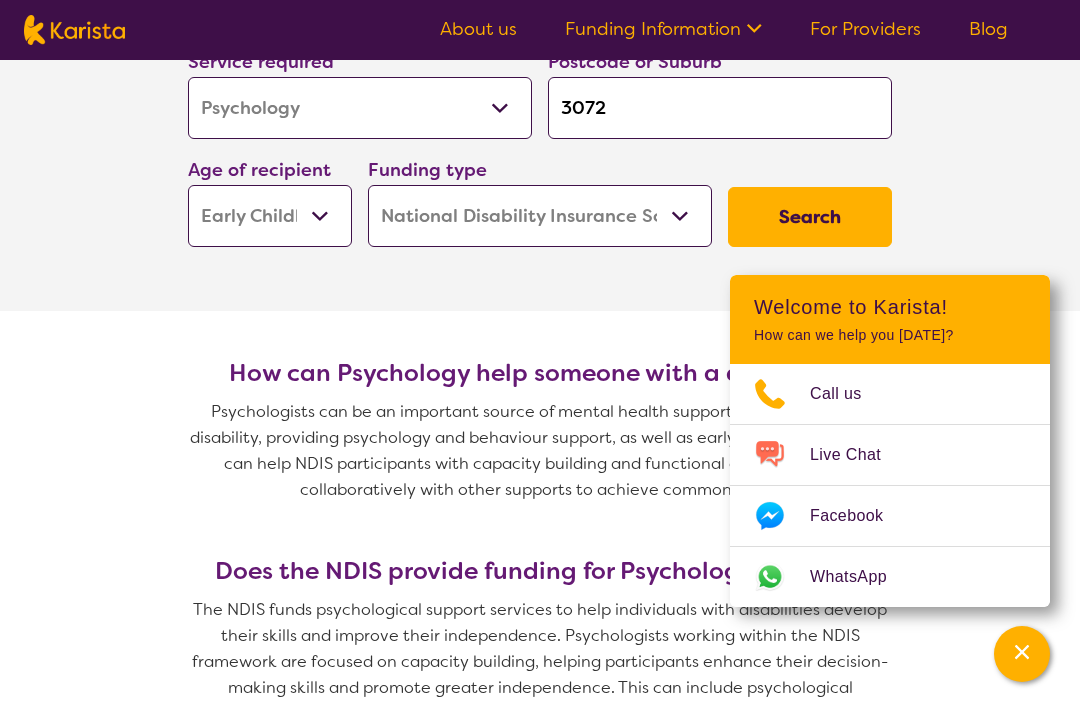 click on "Home Care Package (HCP) National Disability Insurance Scheme (NDIS) I don't know" at bounding box center (540, 216) 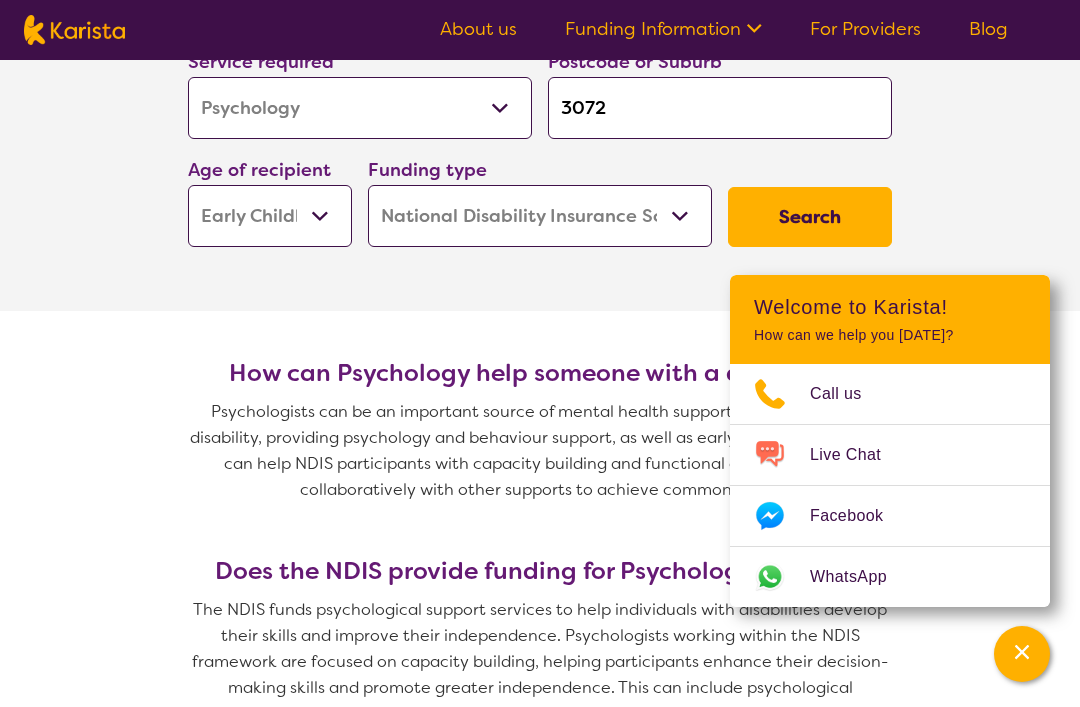 select on "i-don-t-know" 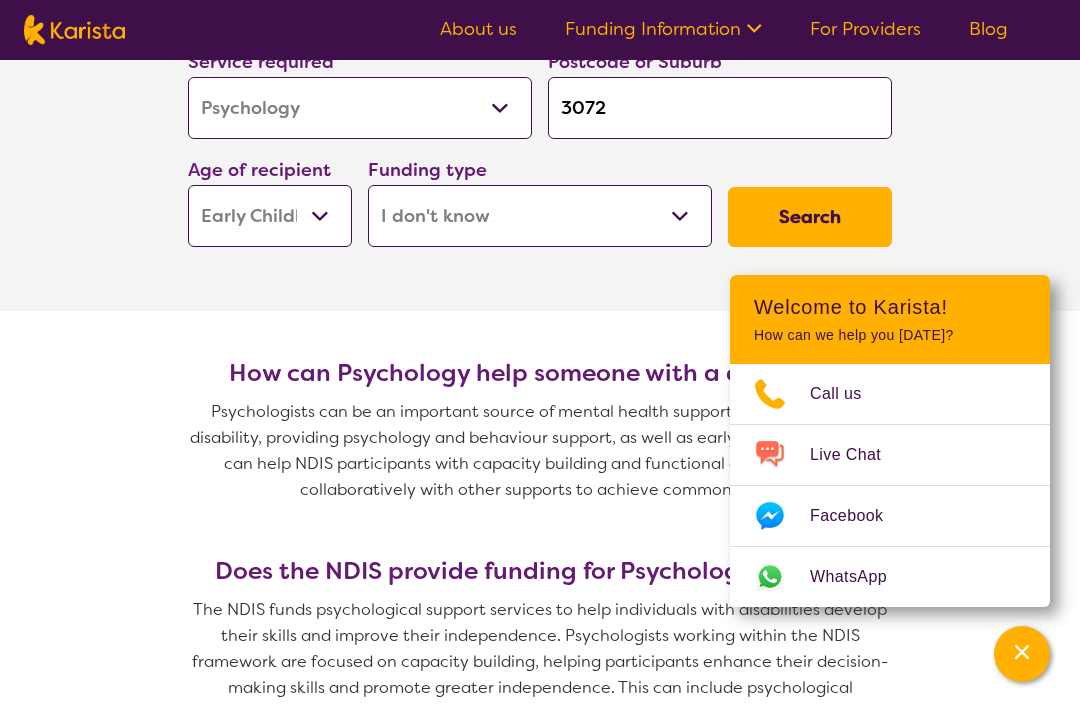 select on "i-don-t-know" 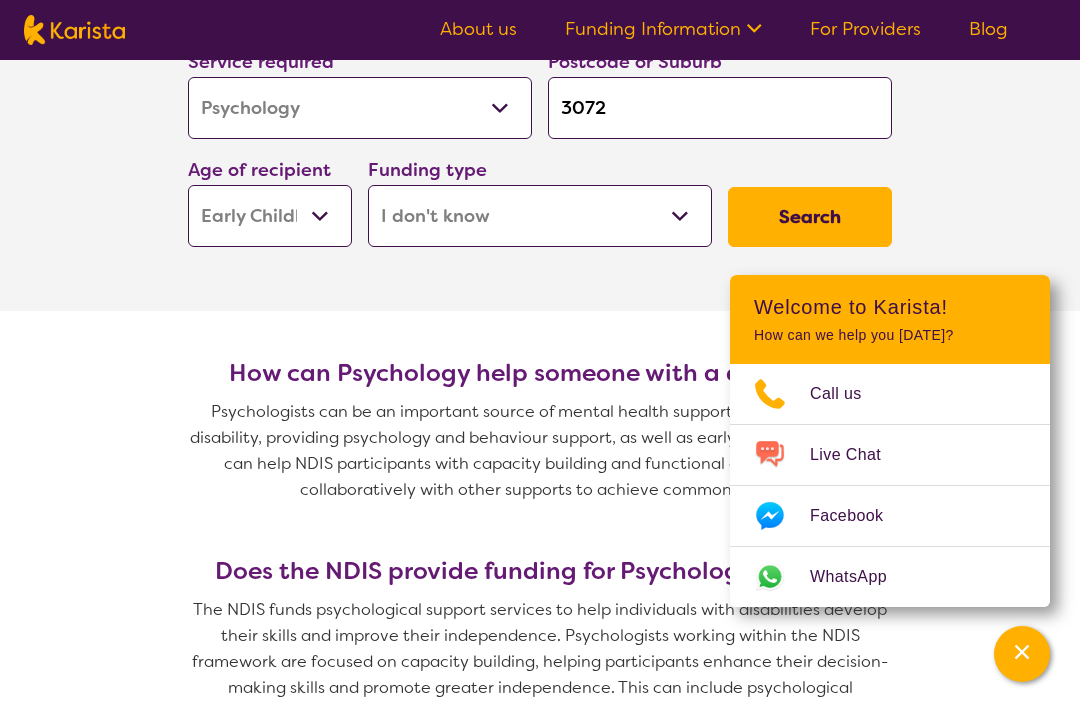 scroll, scrollTop: 0, scrollLeft: 0, axis: both 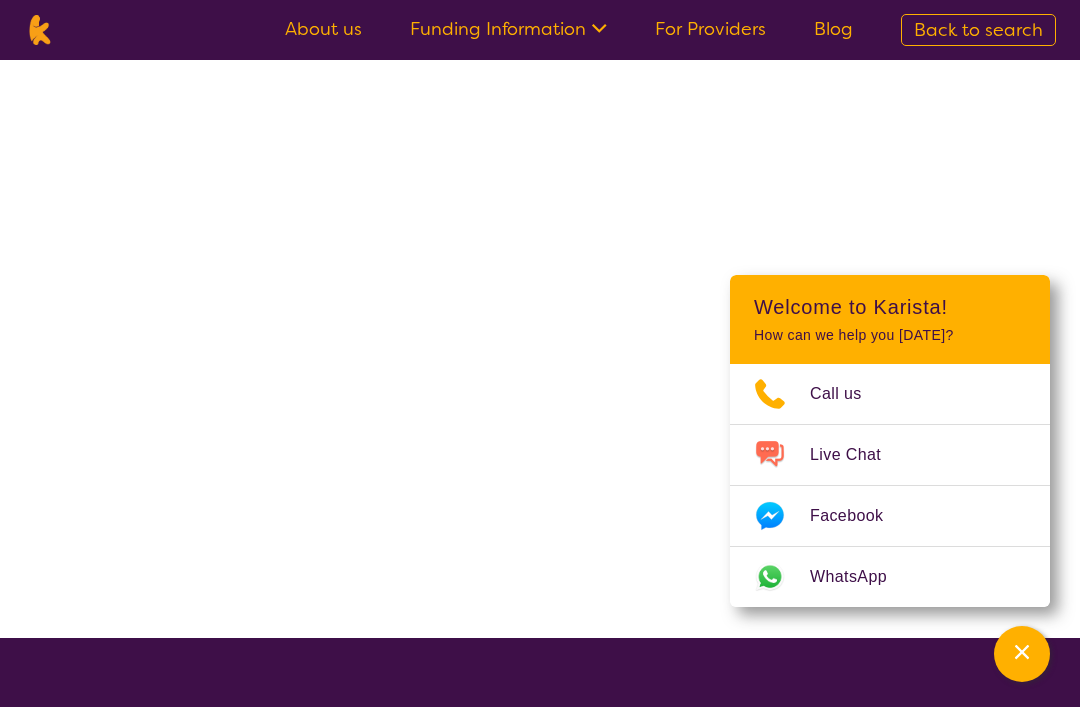 select on "Psychology" 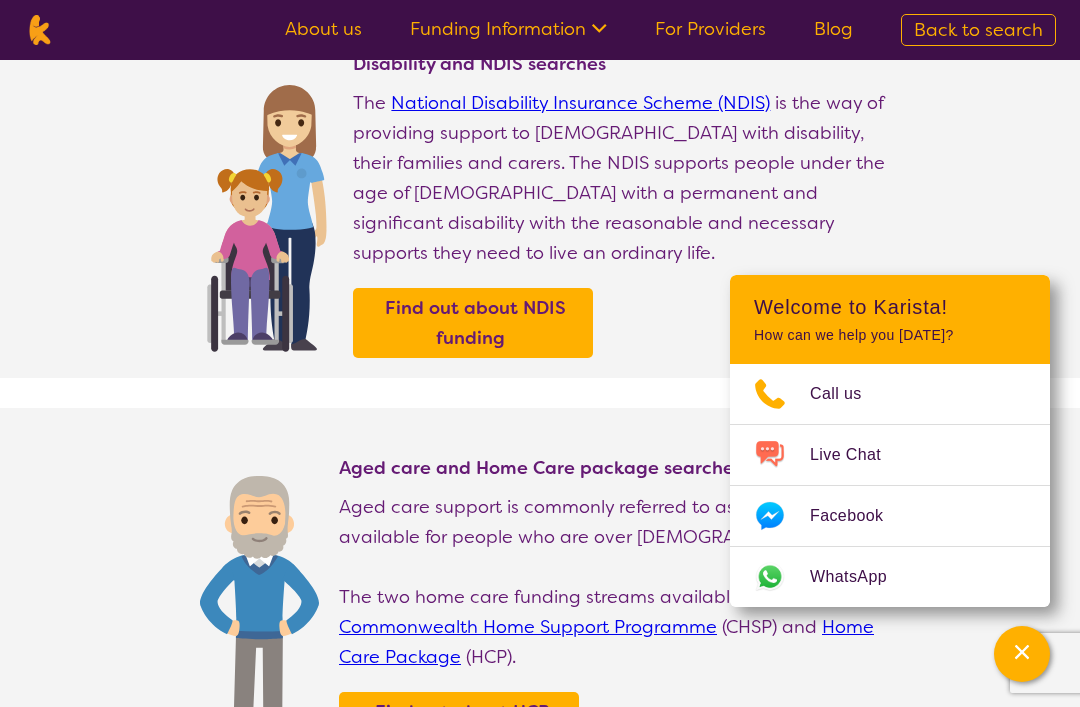 scroll, scrollTop: 220, scrollLeft: 0, axis: vertical 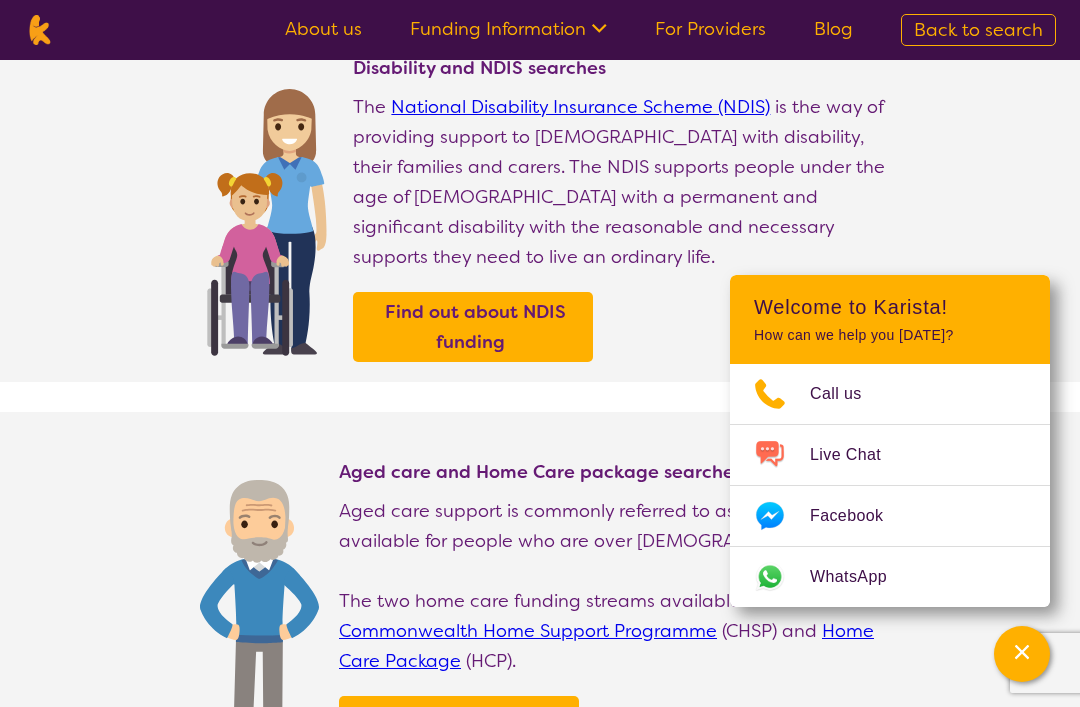 click on "Find out about NDIS funding" at bounding box center [475, 327] 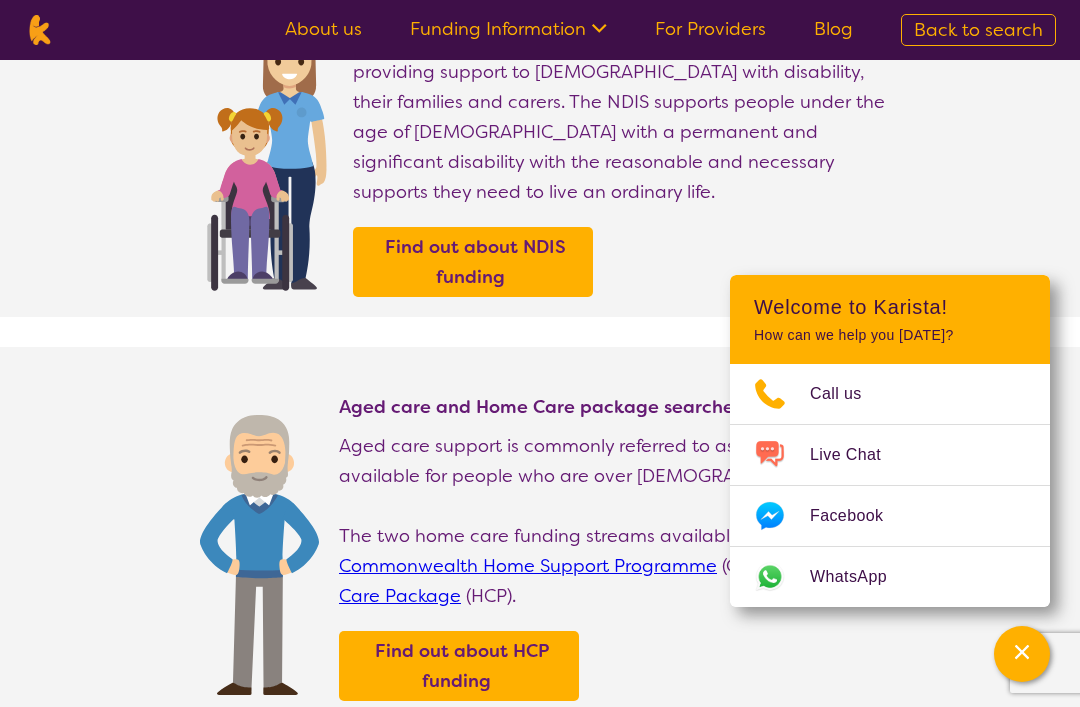 select on "Psychology" 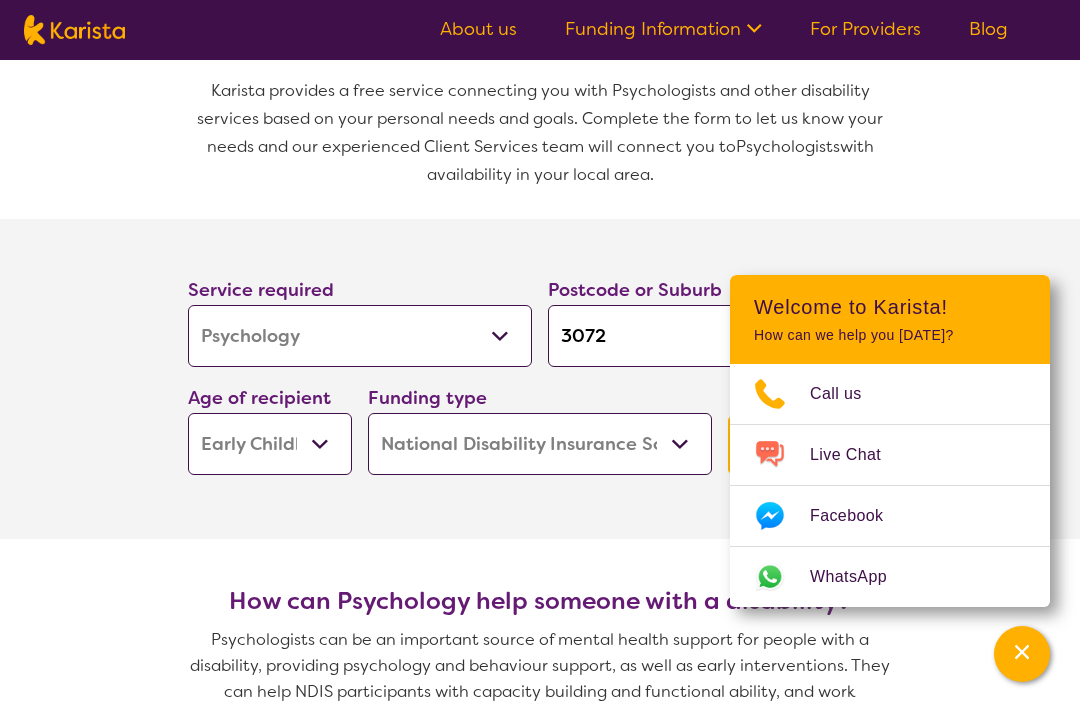 scroll, scrollTop: 577, scrollLeft: 0, axis: vertical 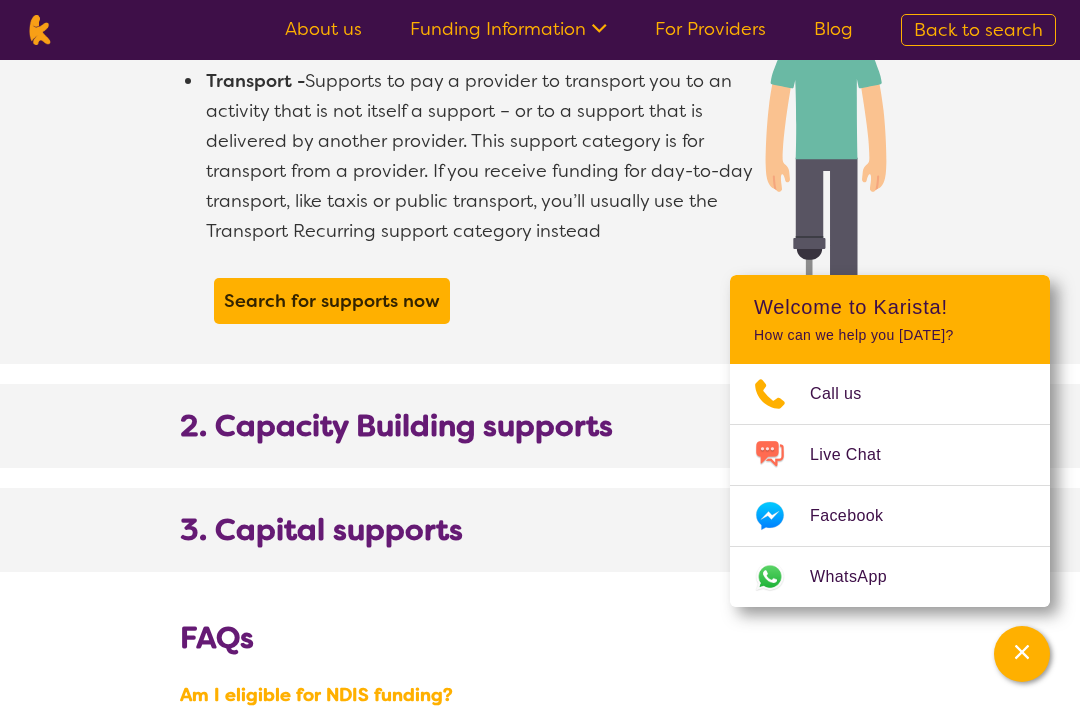 click on "2. Capacity Building supports" at bounding box center [396, 426] 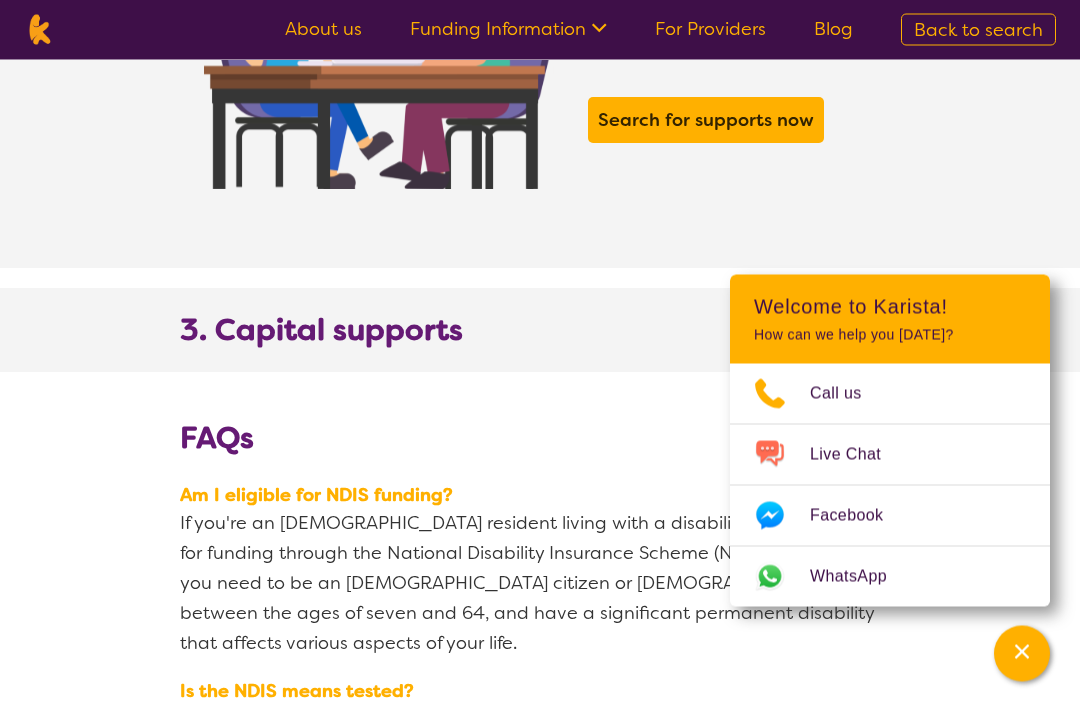 click on "3. Capital supports" at bounding box center [540, 343] 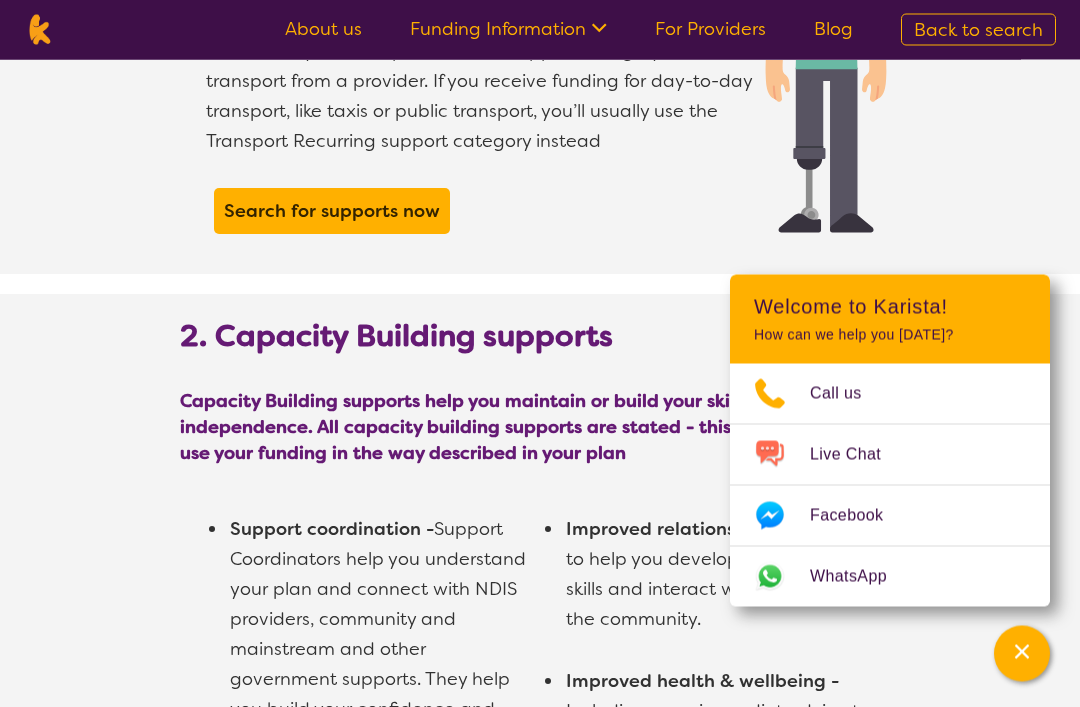 scroll, scrollTop: 1967, scrollLeft: 0, axis: vertical 